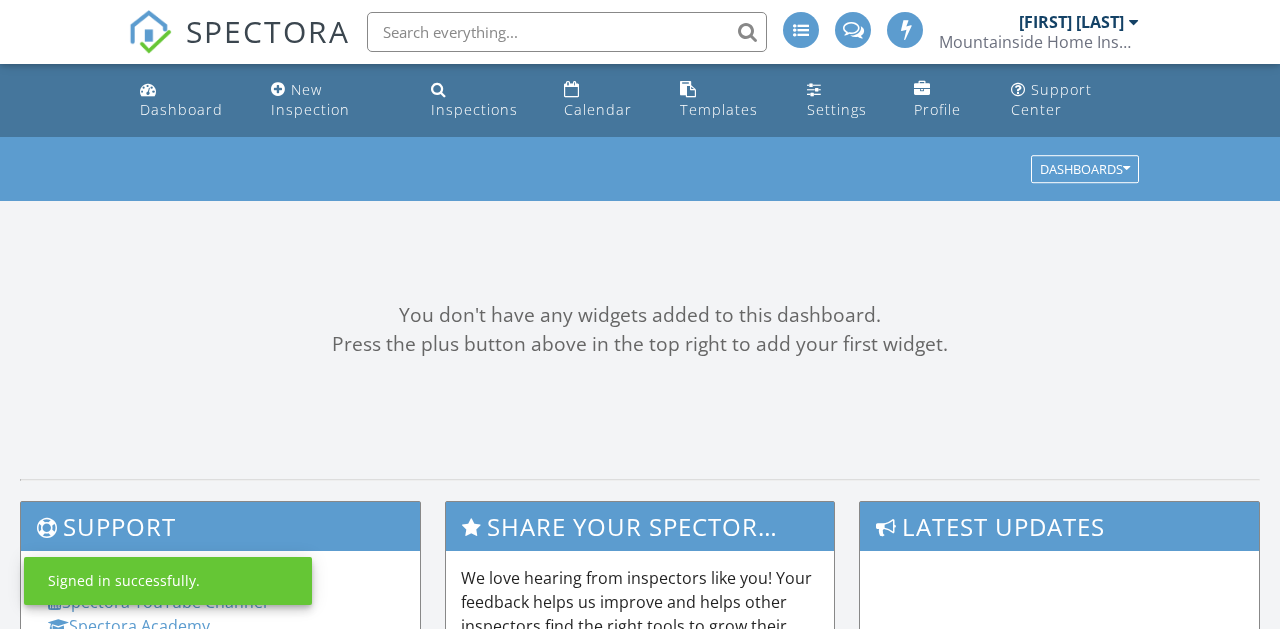 scroll, scrollTop: 0, scrollLeft: 0, axis: both 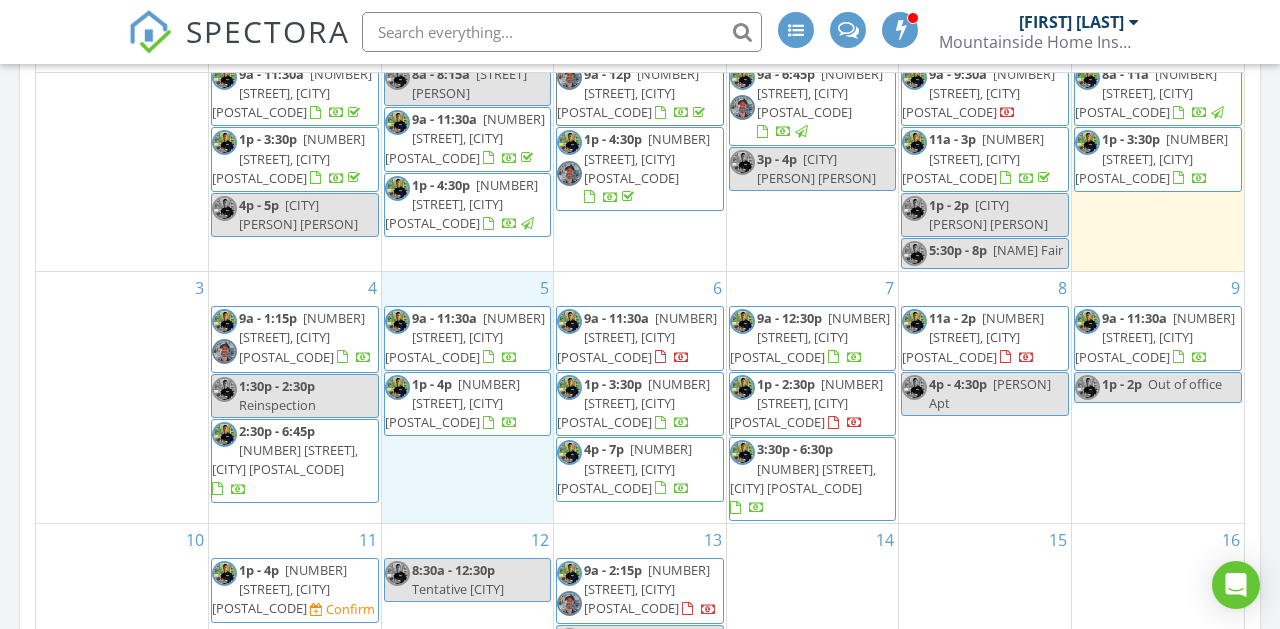 click on "[NUMBER]
9a - 11:30a
[NUMBER] [STREET], [CITY] [POSTAL_CODE]
1p - 4p
[NUMBER] [STREET], [CITY] [POSTAL_CODE]" at bounding box center (468, 397) 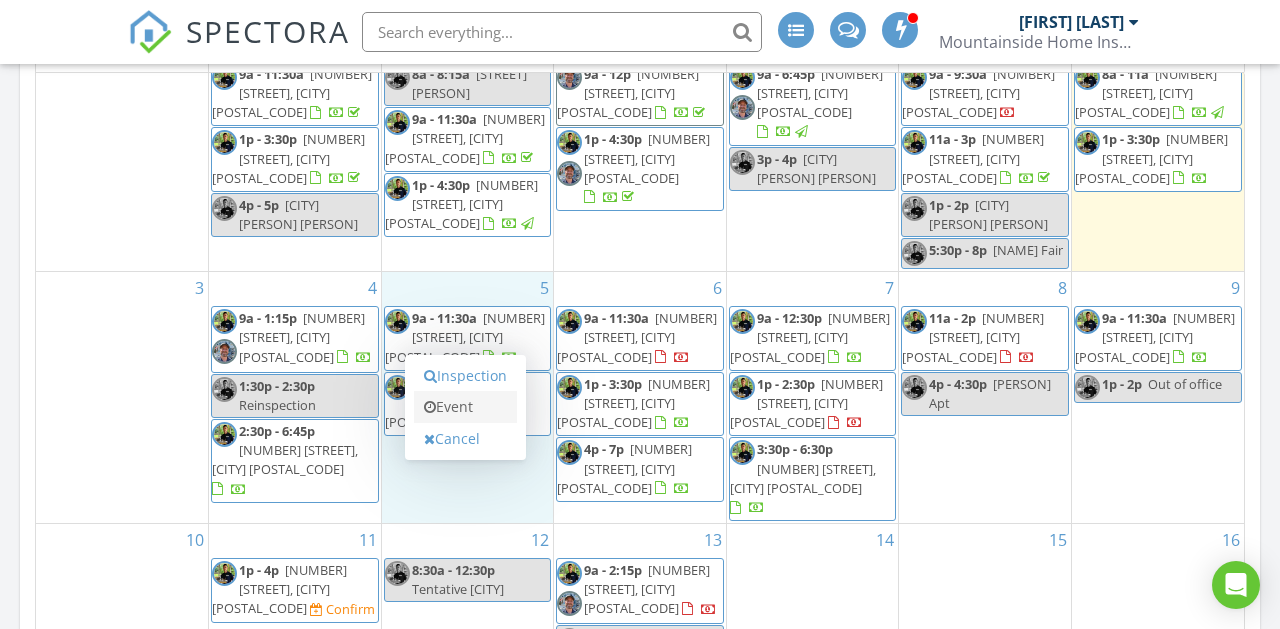 click on "Event" at bounding box center (465, 407) 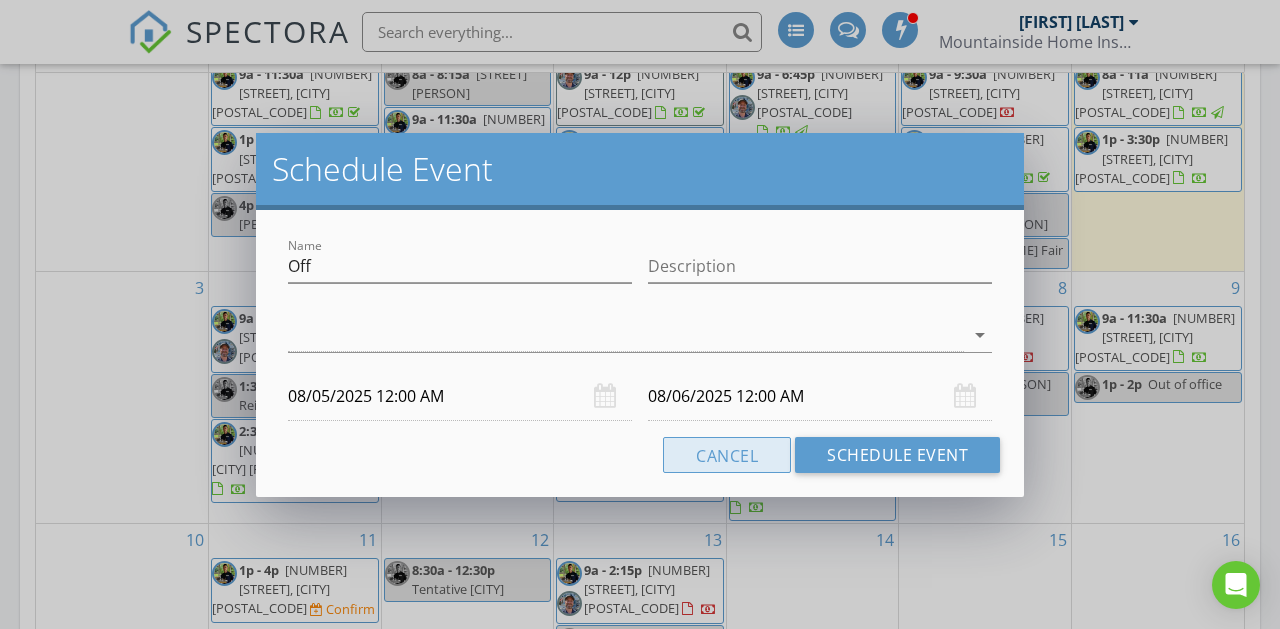 click on "Cancel" at bounding box center (727, 455) 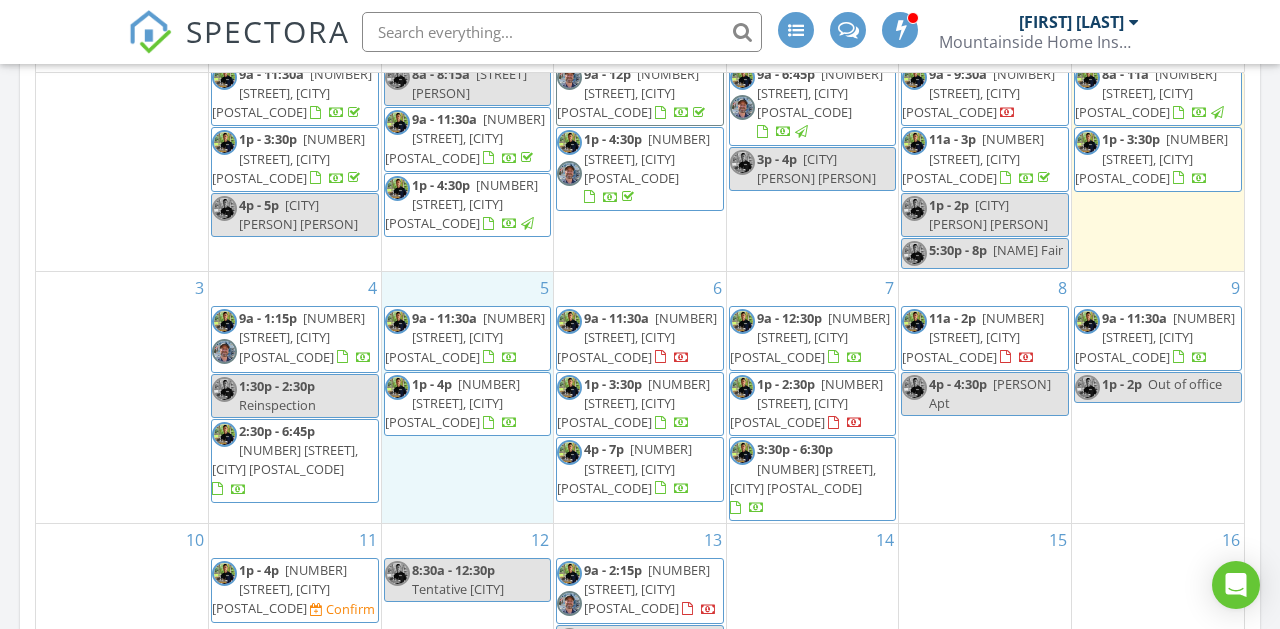 click on "5
9a - 11:30a
1404 Grace St, Charlottesville 22902
1p - 4p
101 Sharp Hill Ln, Hinton 22831" at bounding box center [468, 397] 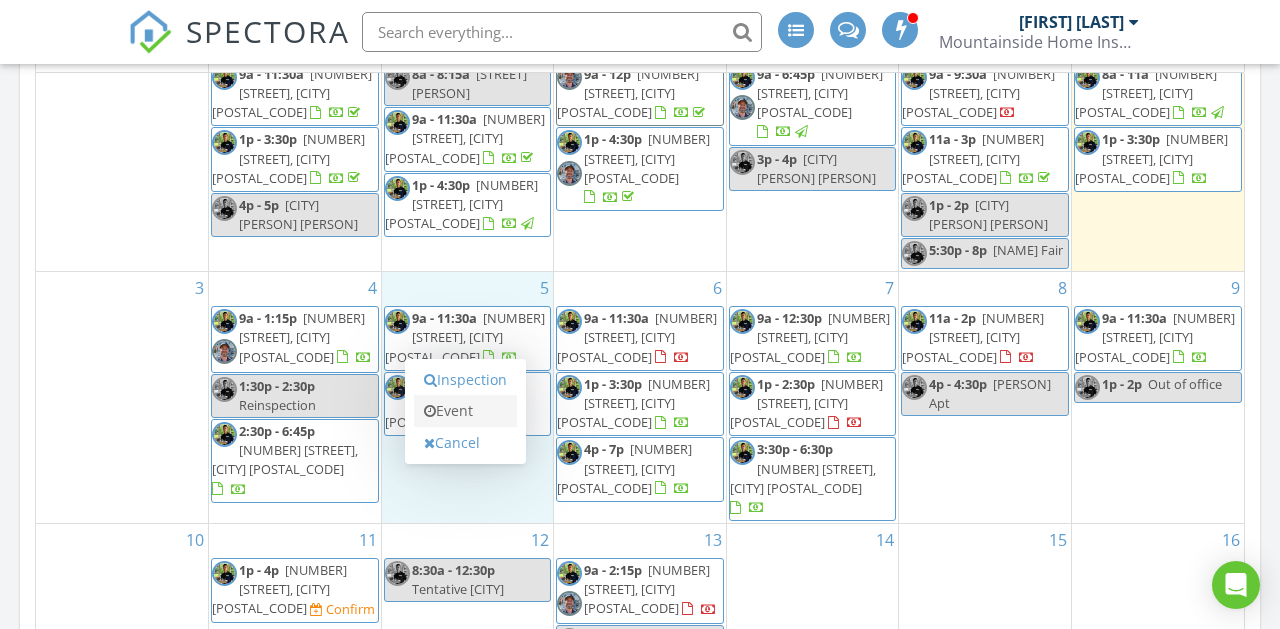 click on "Event" at bounding box center [465, 411] 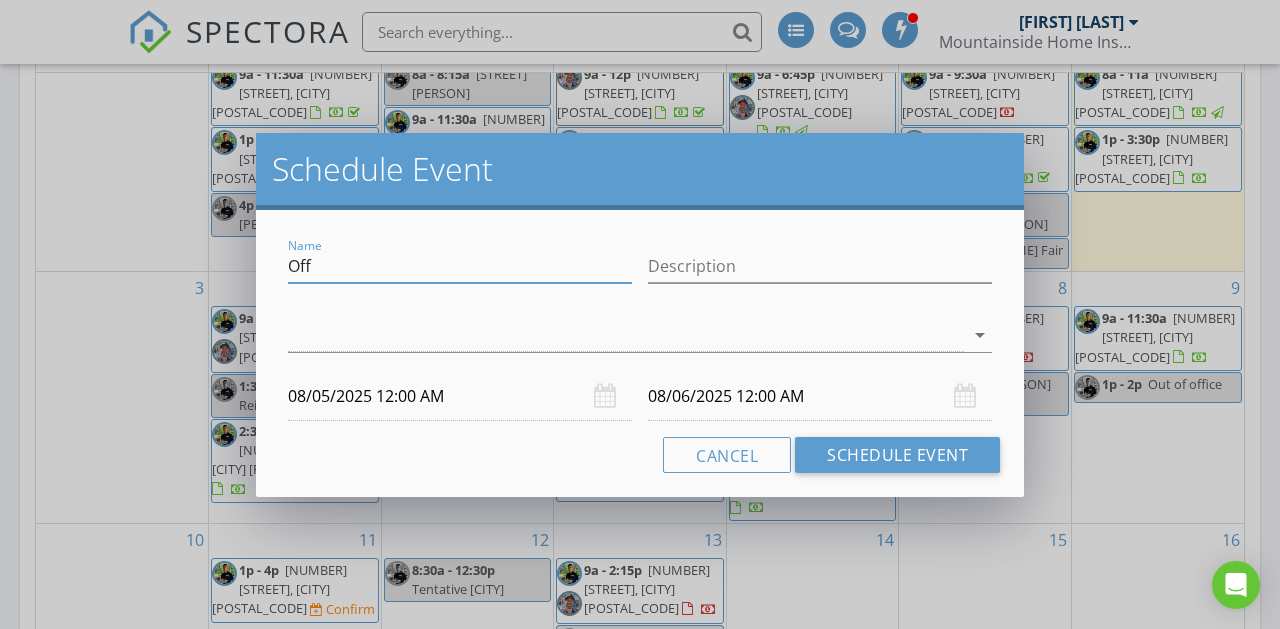 drag, startPoint x: 326, startPoint y: 266, endPoint x: 290, endPoint y: 266, distance: 36 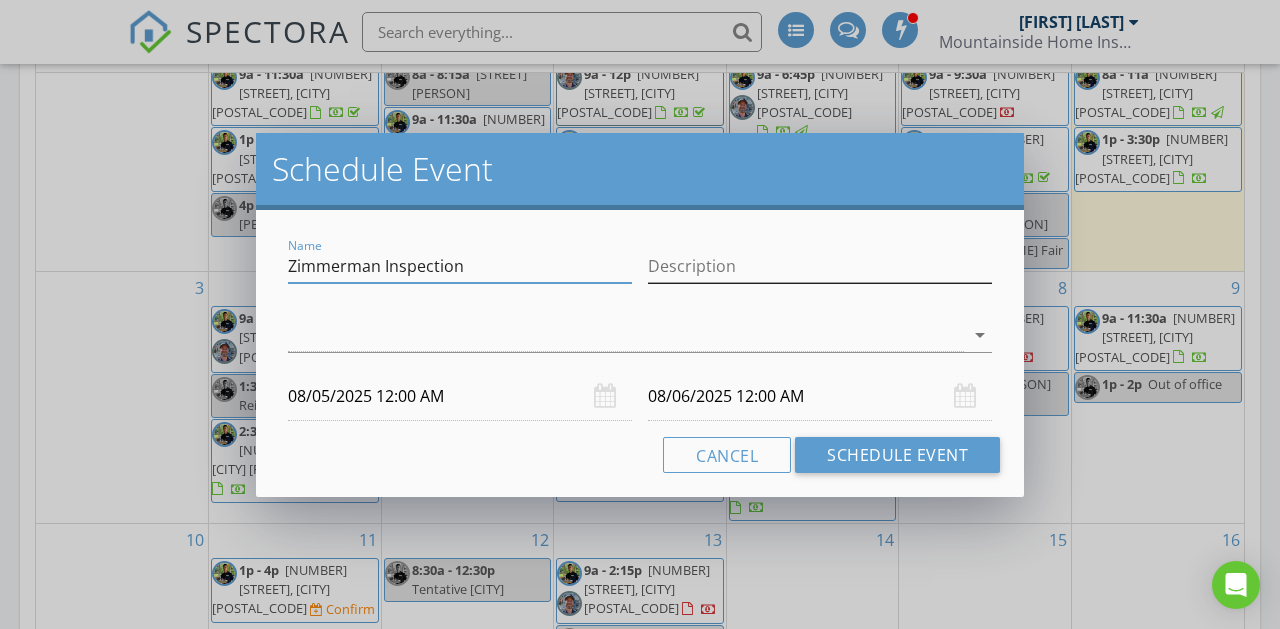 type on "Zimmerman Inspection" 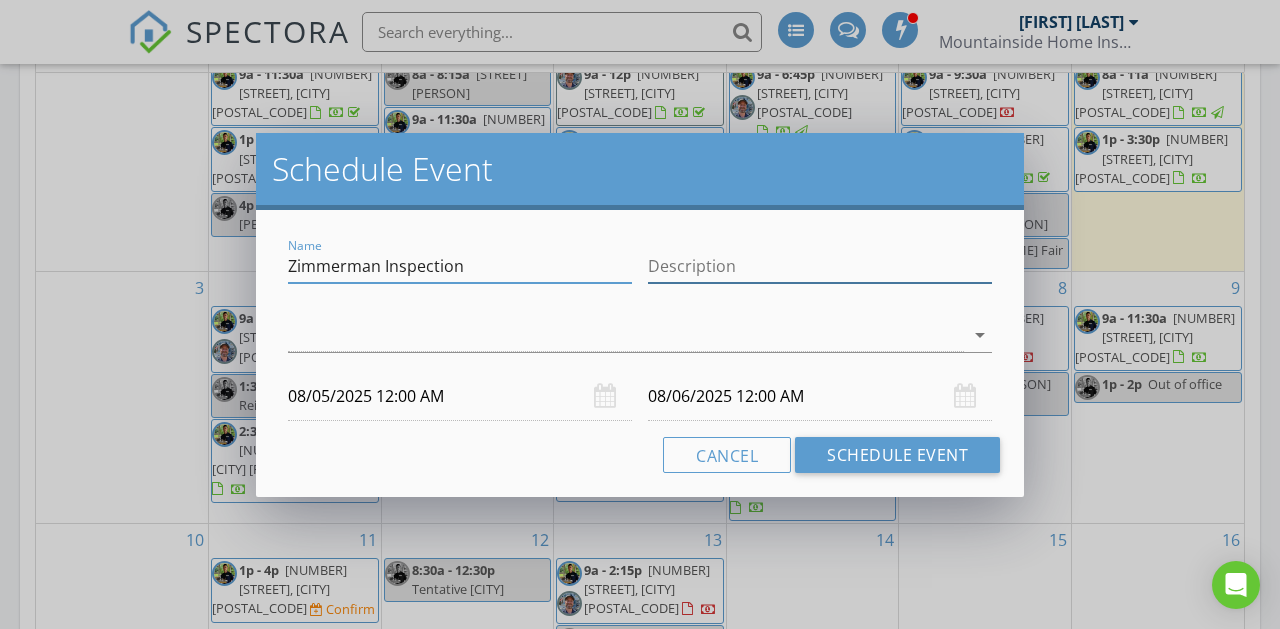 click on "Description" at bounding box center [820, 266] 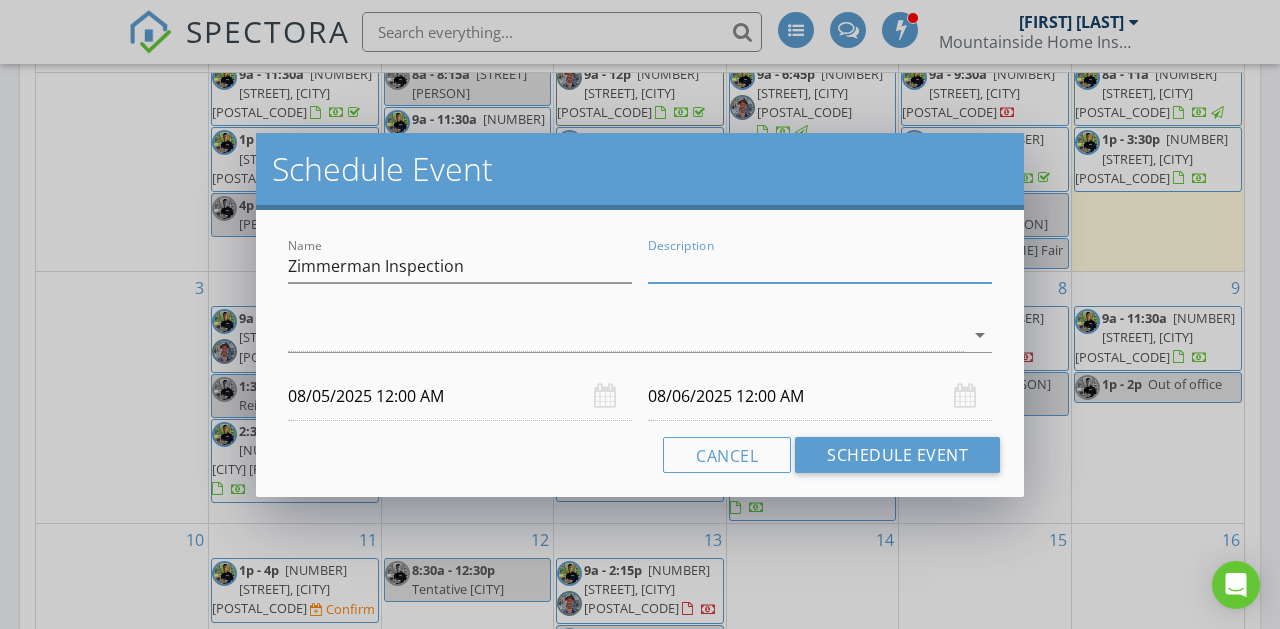paste on "Zimmerman Inspection" 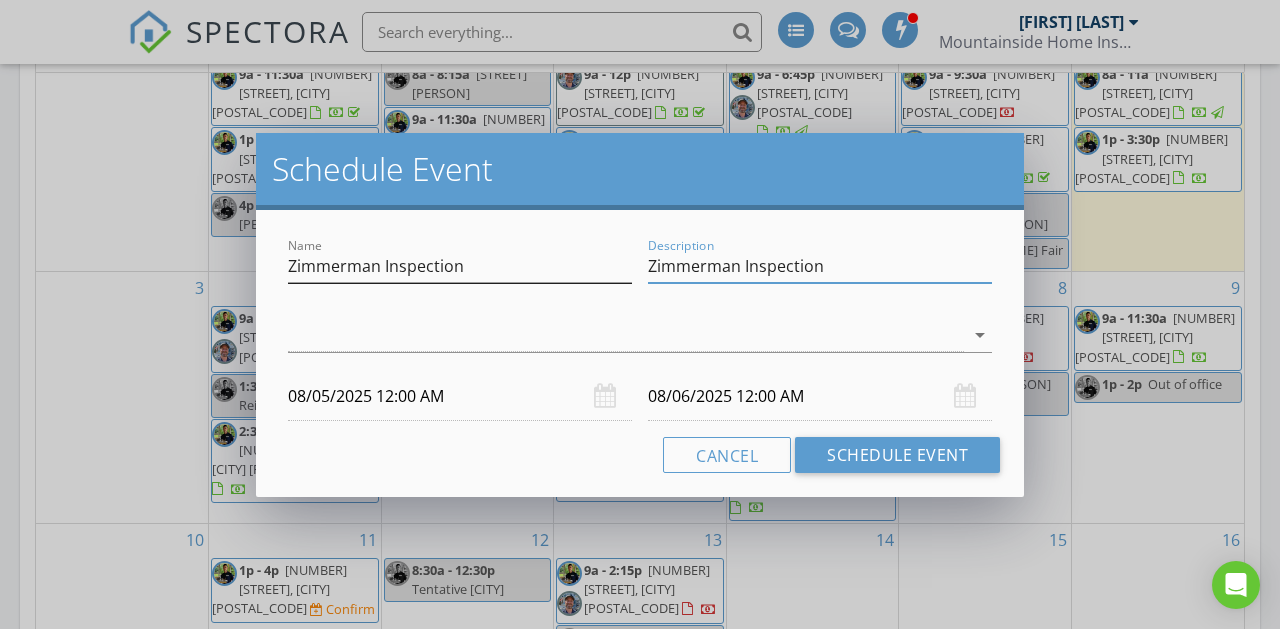 type on "Zimmerman Inspection" 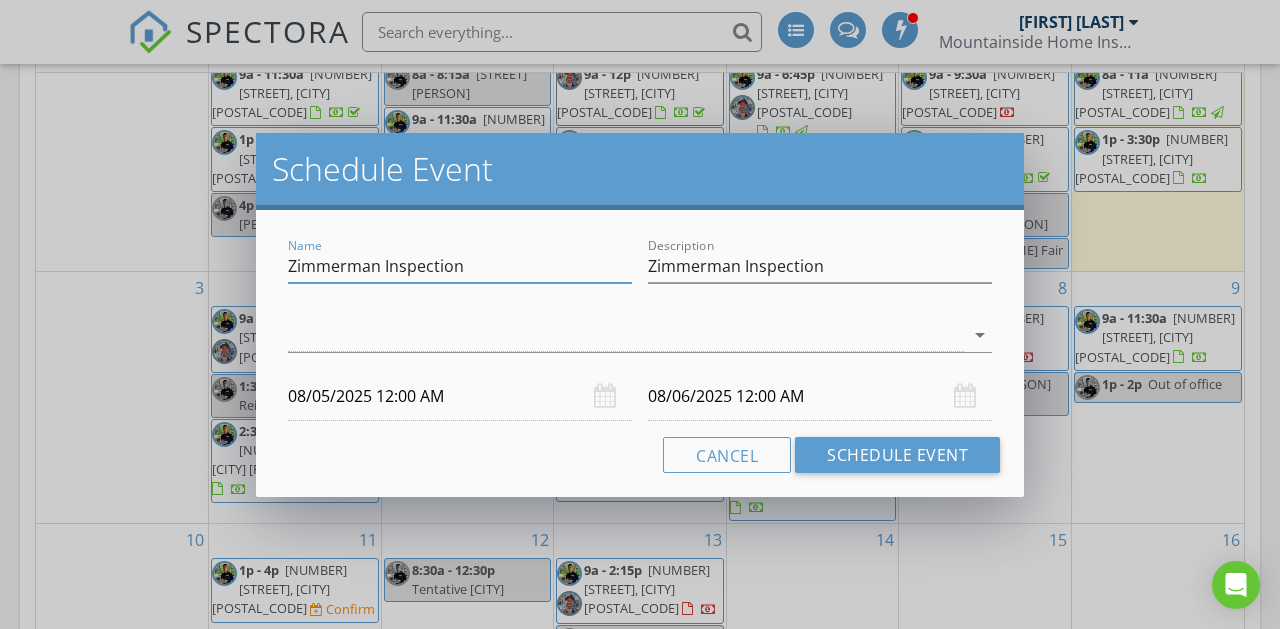 drag, startPoint x: 499, startPoint y: 263, endPoint x: 203, endPoint y: 252, distance: 296.2043 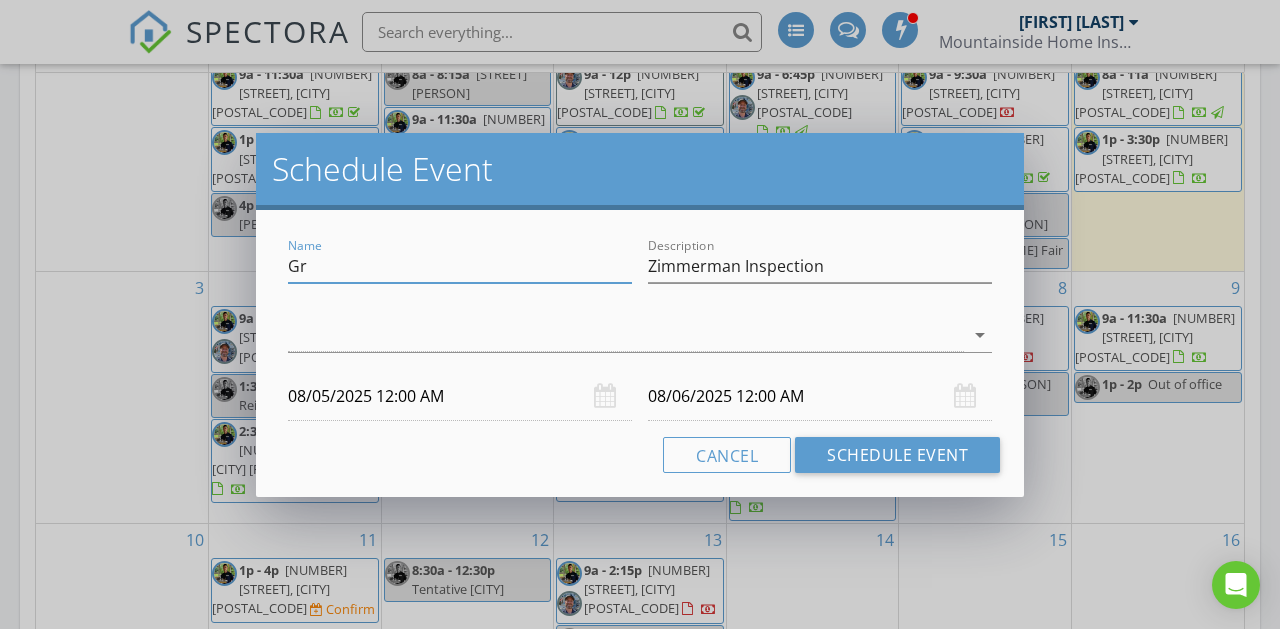 type on "G" 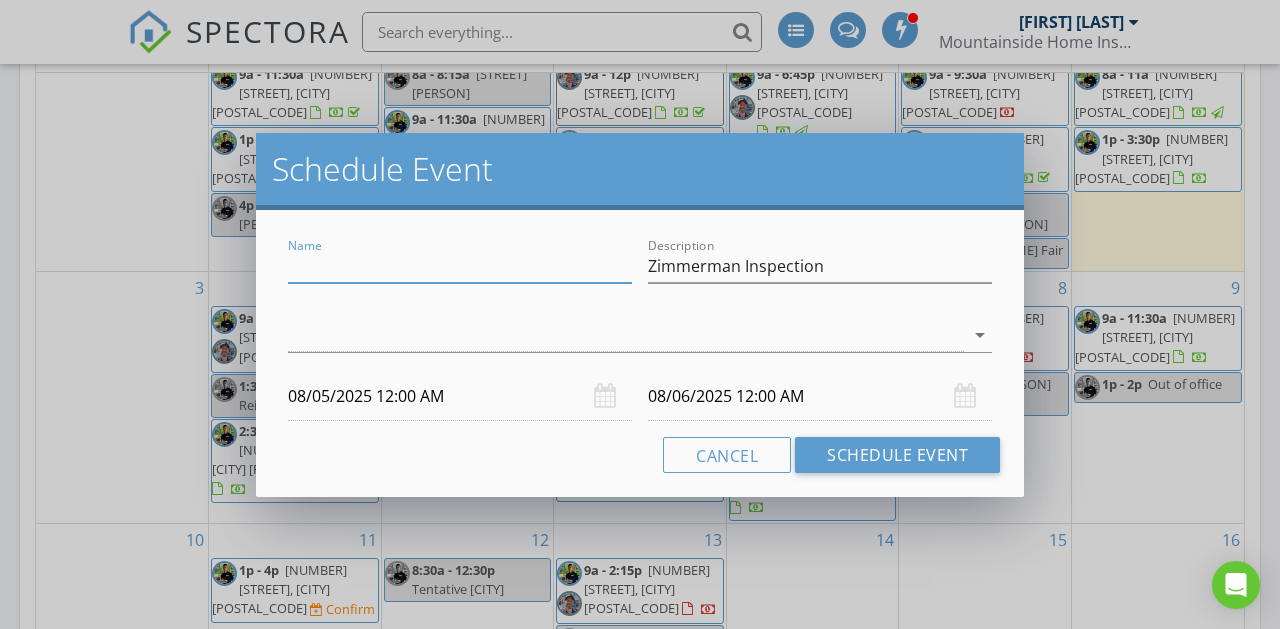 paste on "Zimmerman Inspection" 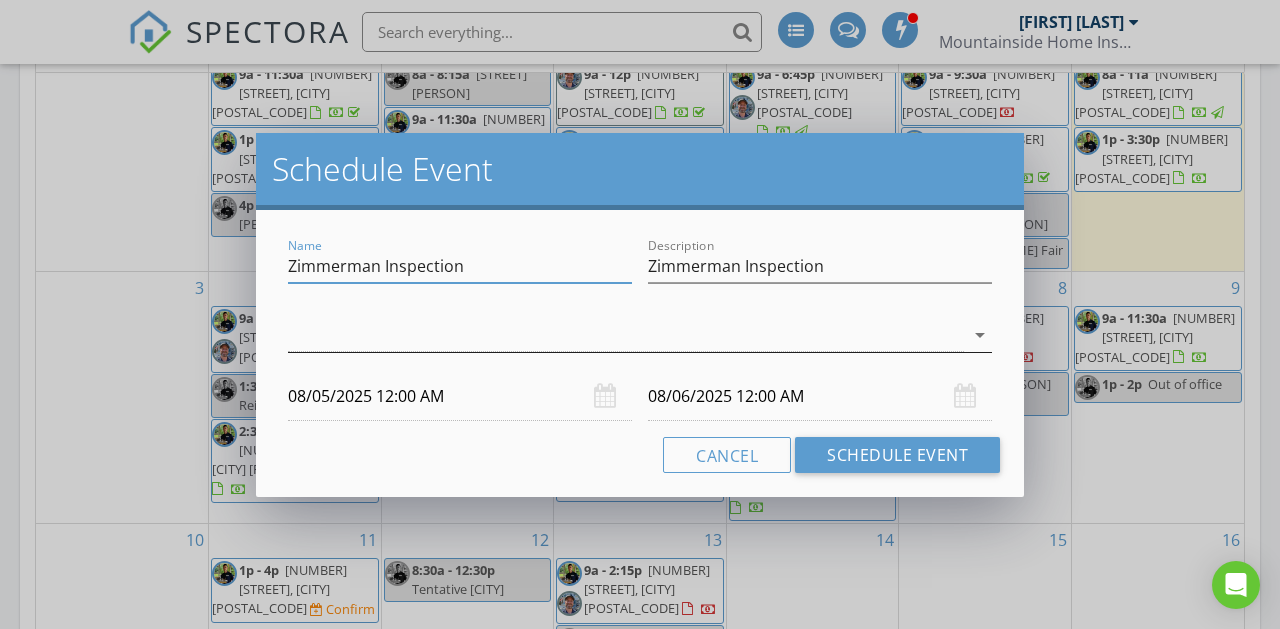 click at bounding box center [626, 335] 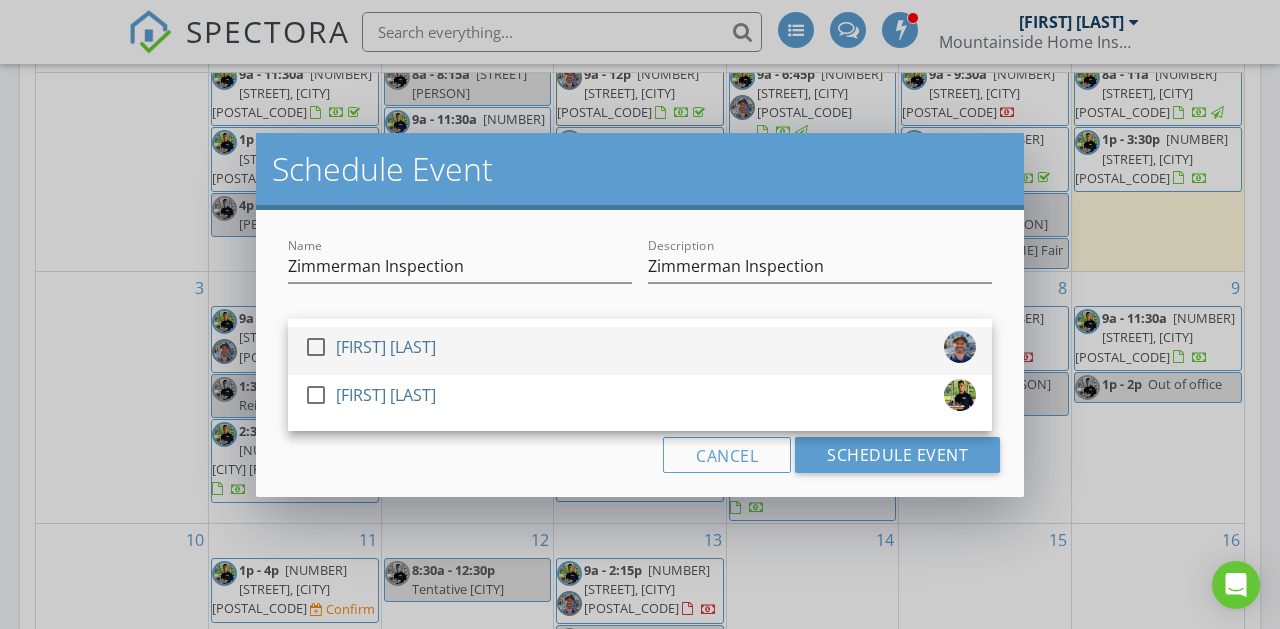 click at bounding box center (316, 347) 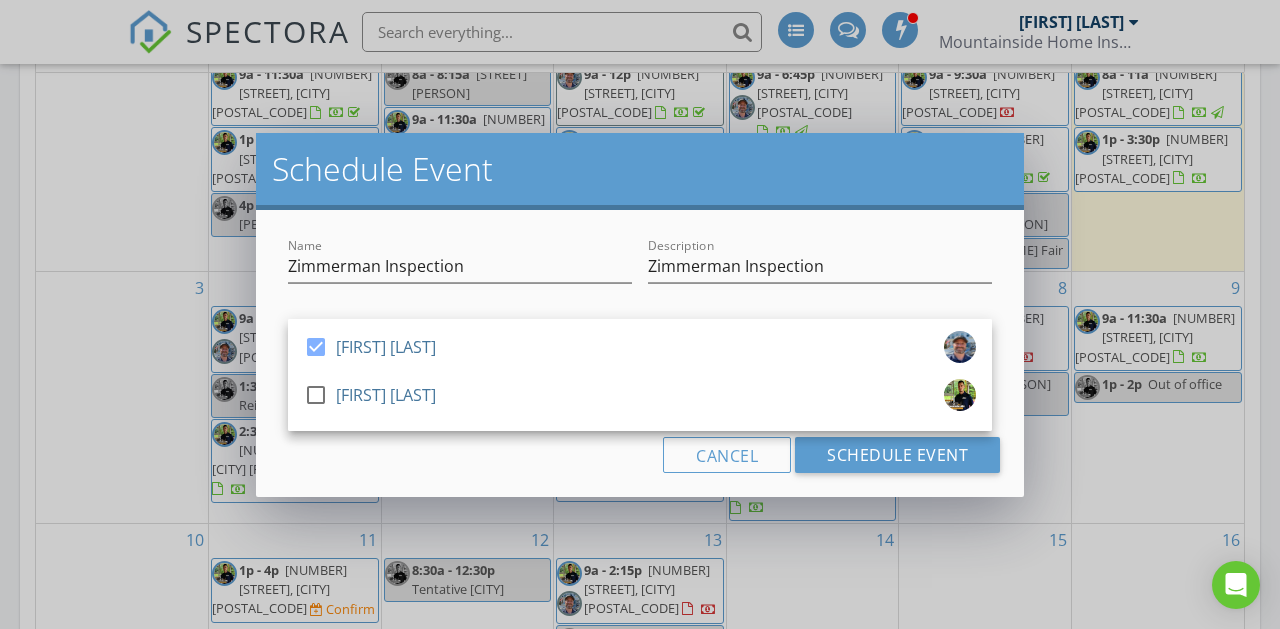 click on "Cancel   Schedule Event" at bounding box center (640, 455) 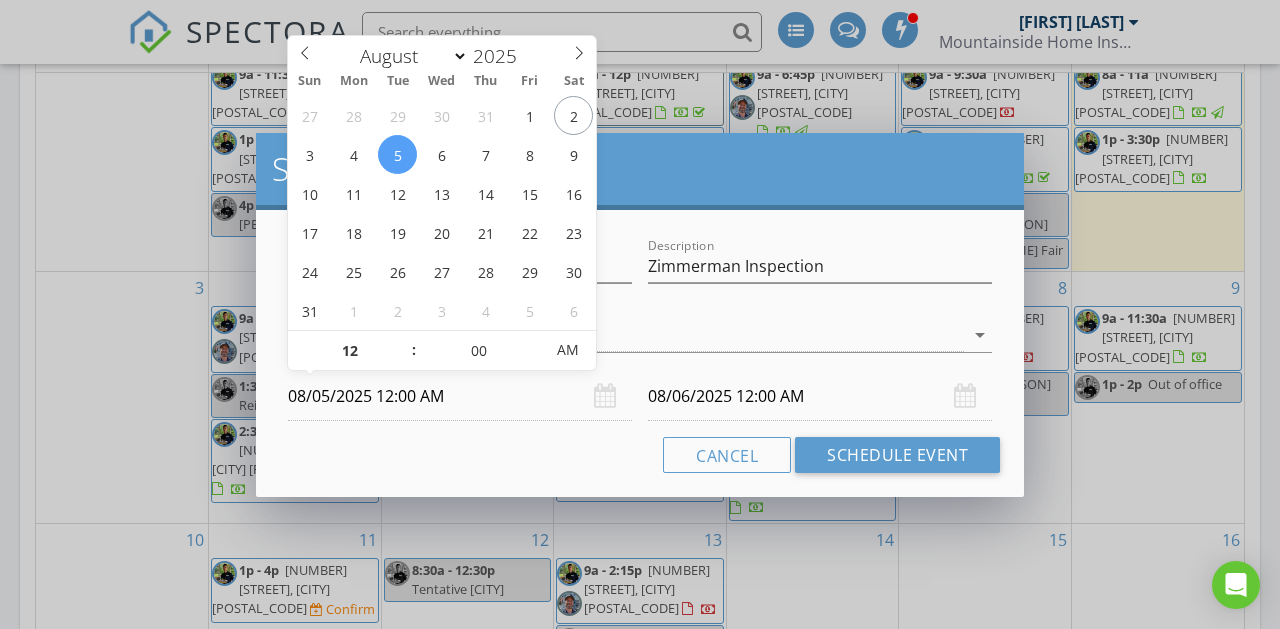 click on "08/05/2025 12:00 AM" at bounding box center (460, 396) 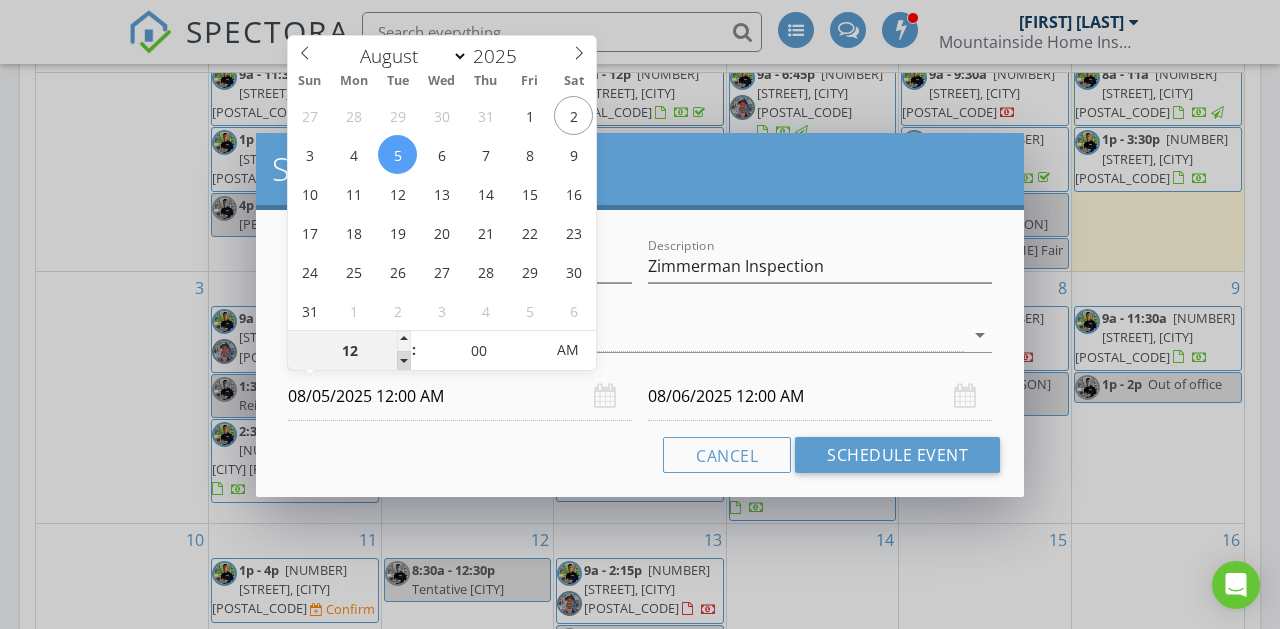type on "11" 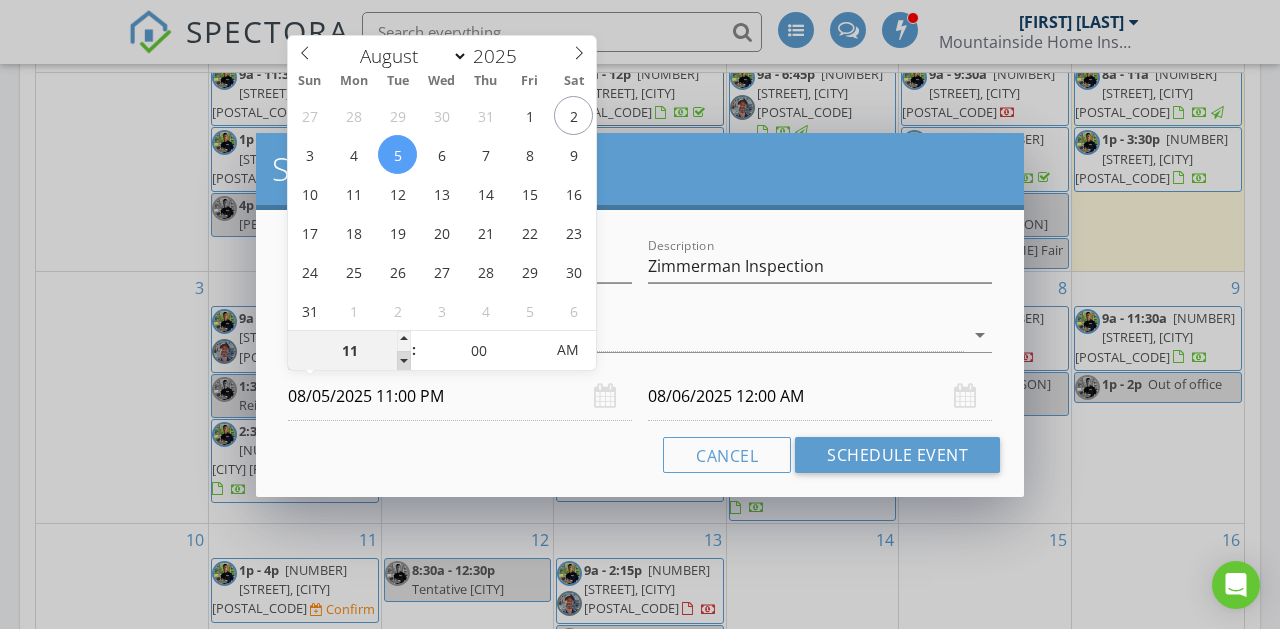 click at bounding box center [404, 361] 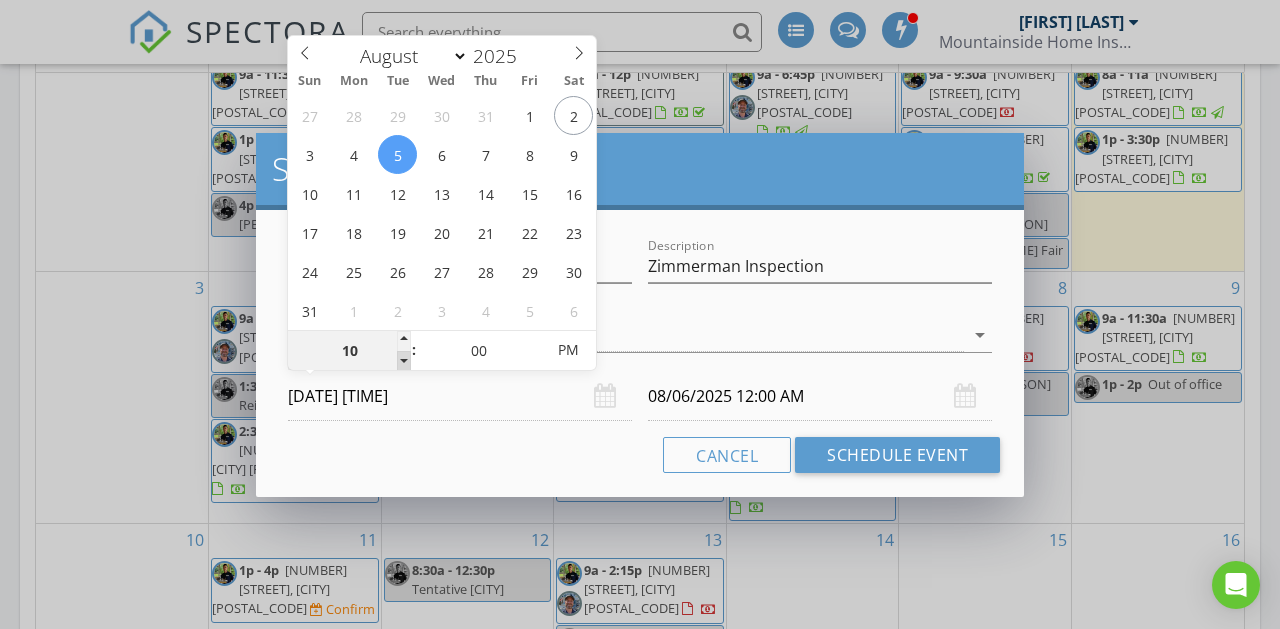 click at bounding box center (404, 361) 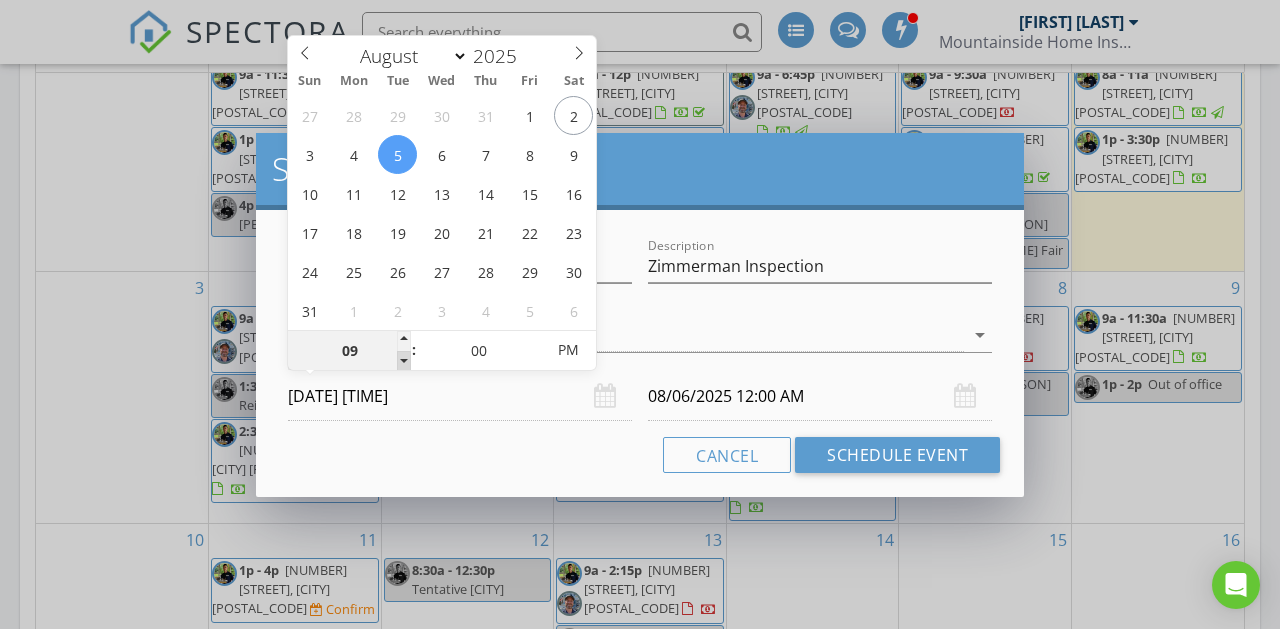 click at bounding box center [404, 361] 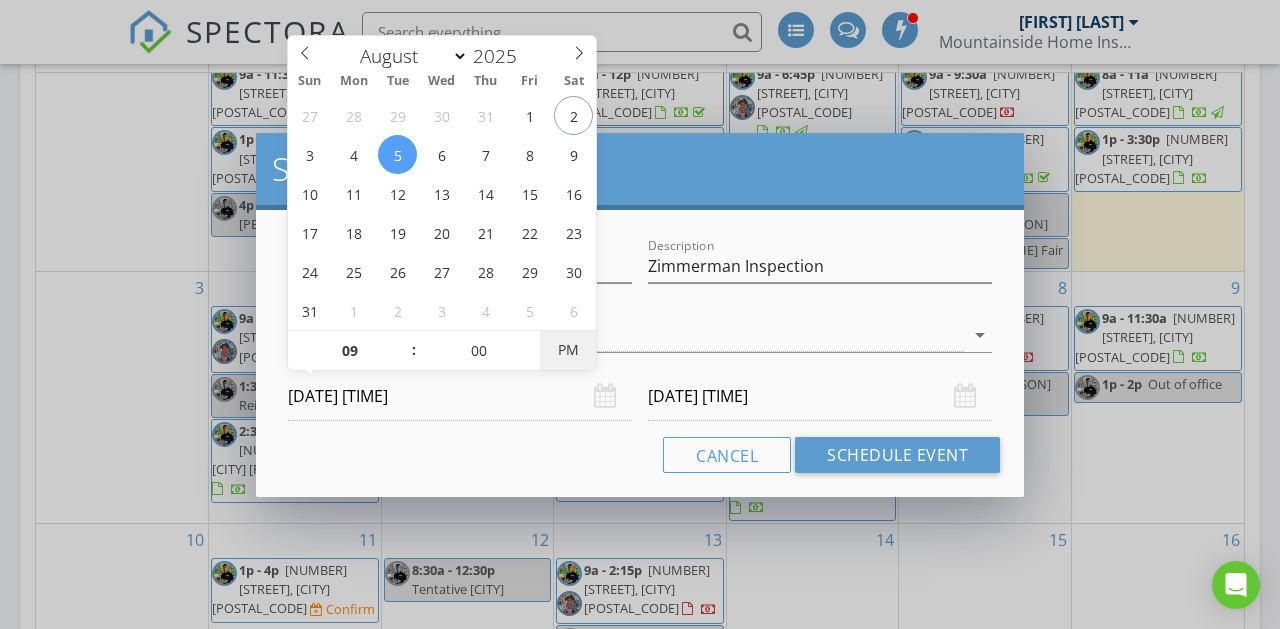 type on "08/05/2025 9:00 AM" 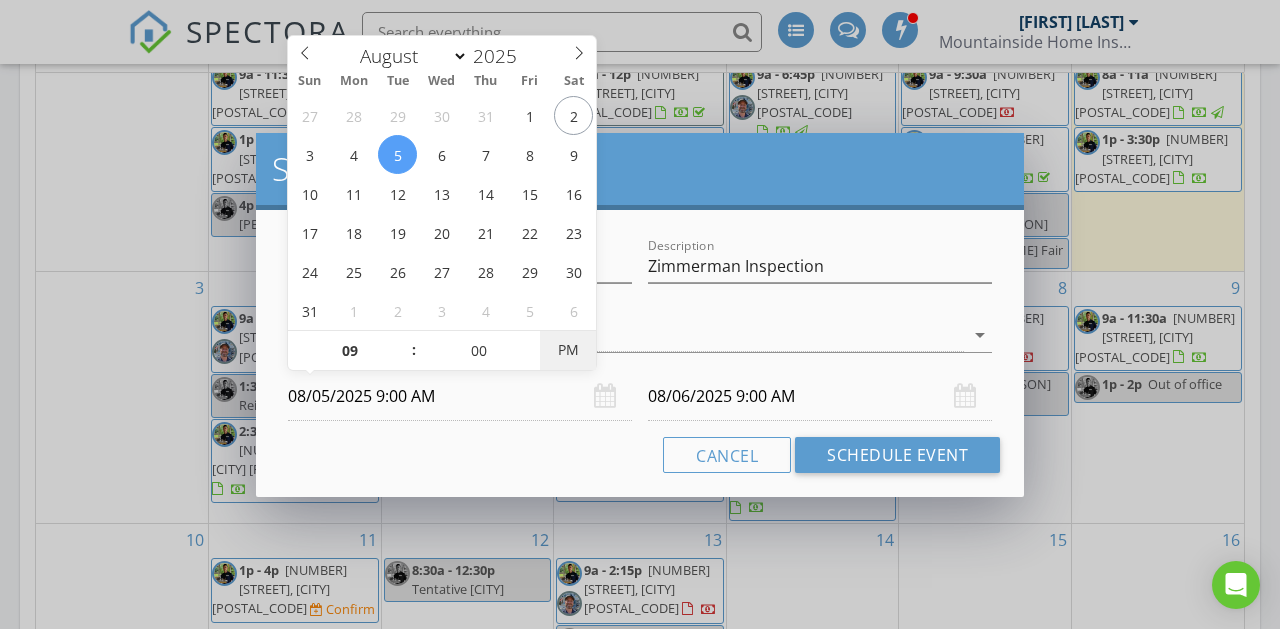 click on "PM" at bounding box center [567, 350] 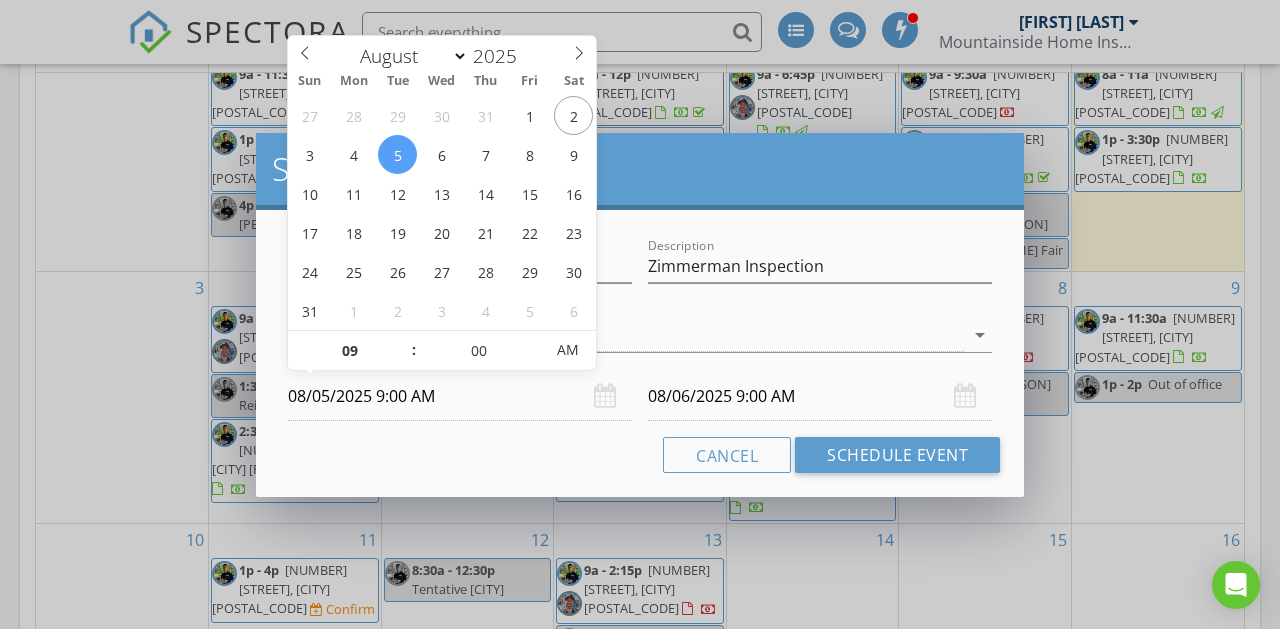 click on "08/06/2025 9:00 AM" at bounding box center (820, 396) 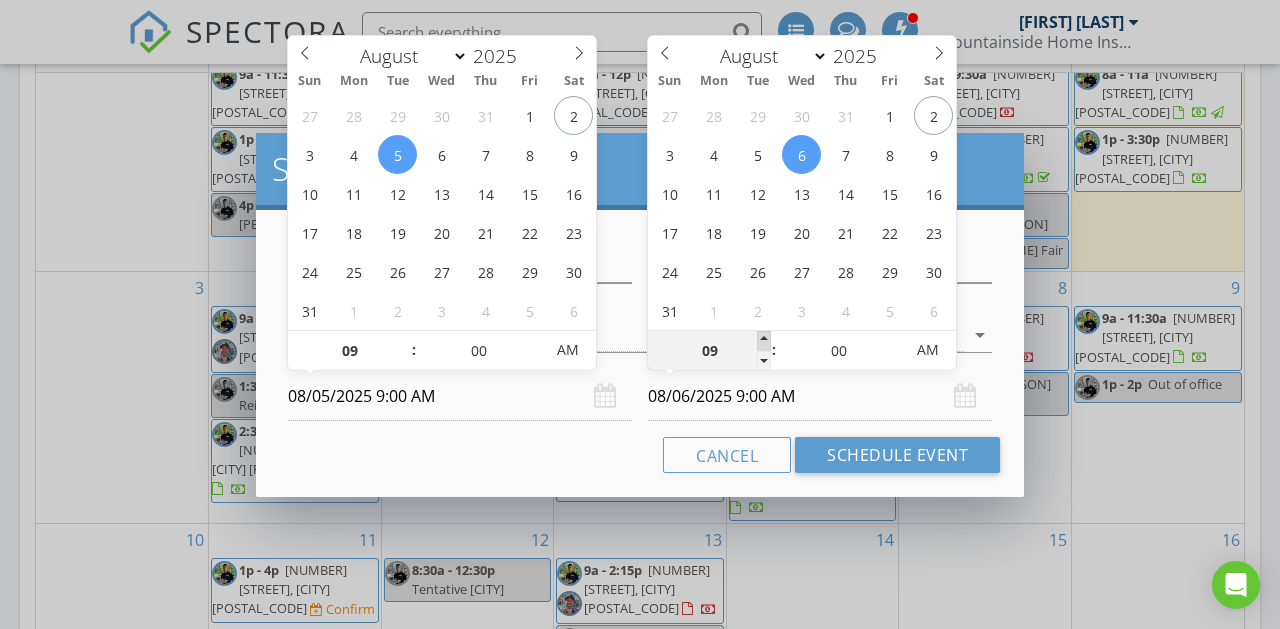 type on "10" 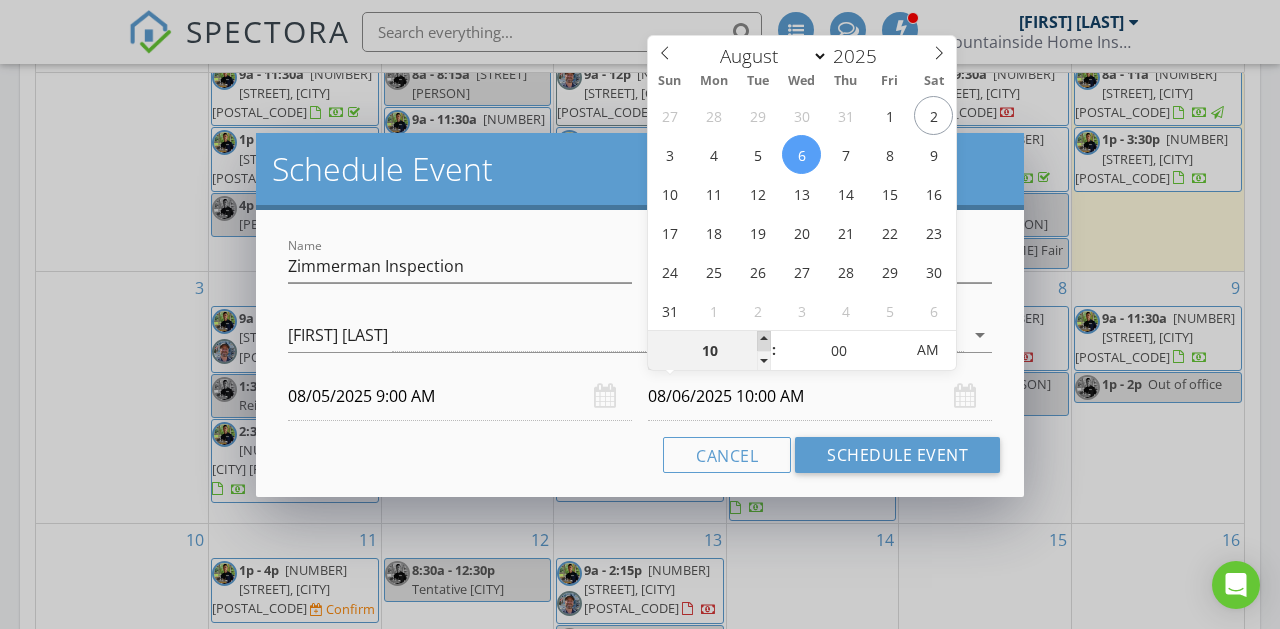 click at bounding box center [764, 341] 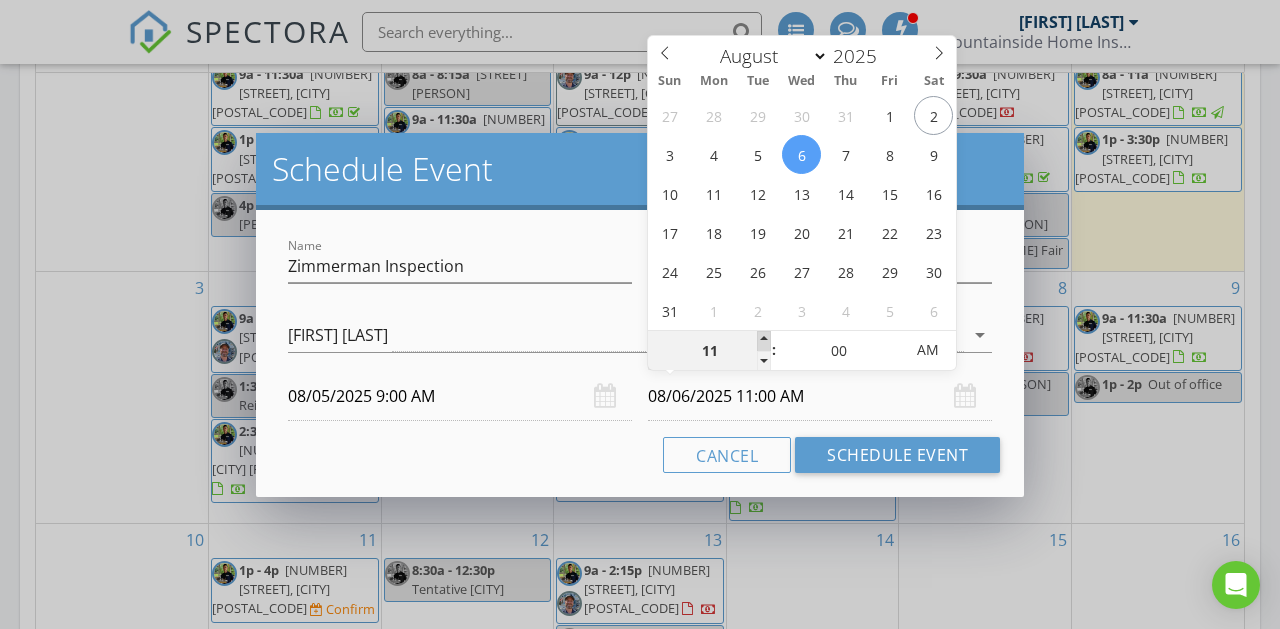 click at bounding box center [764, 341] 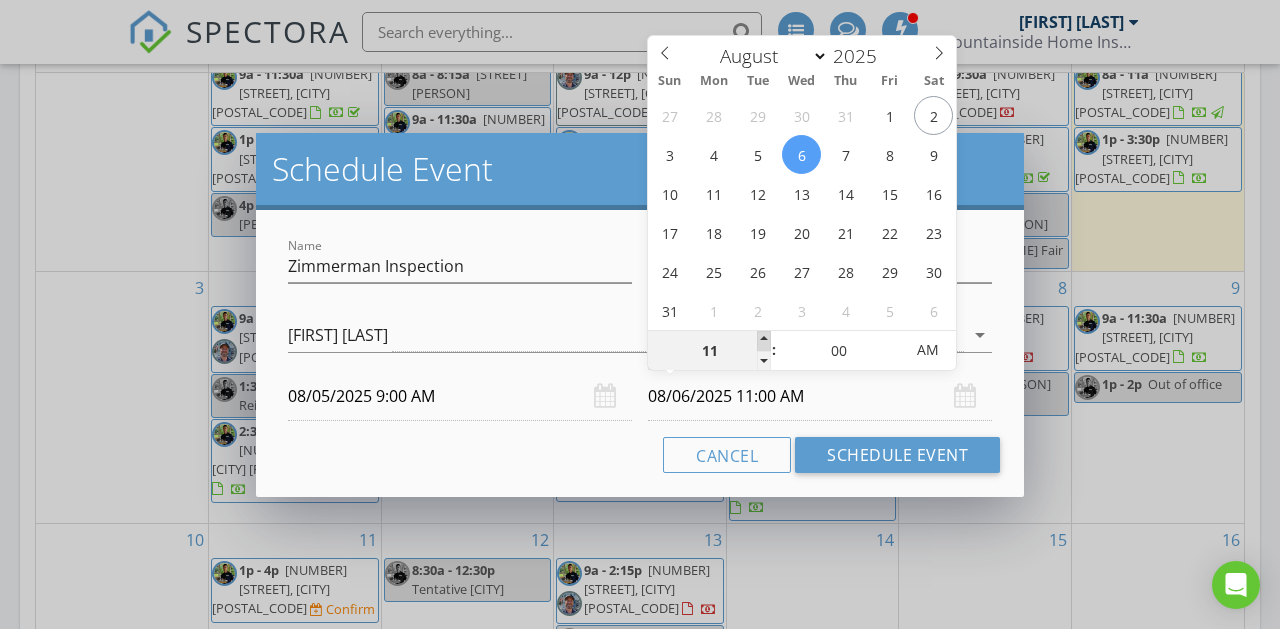 type on "12" 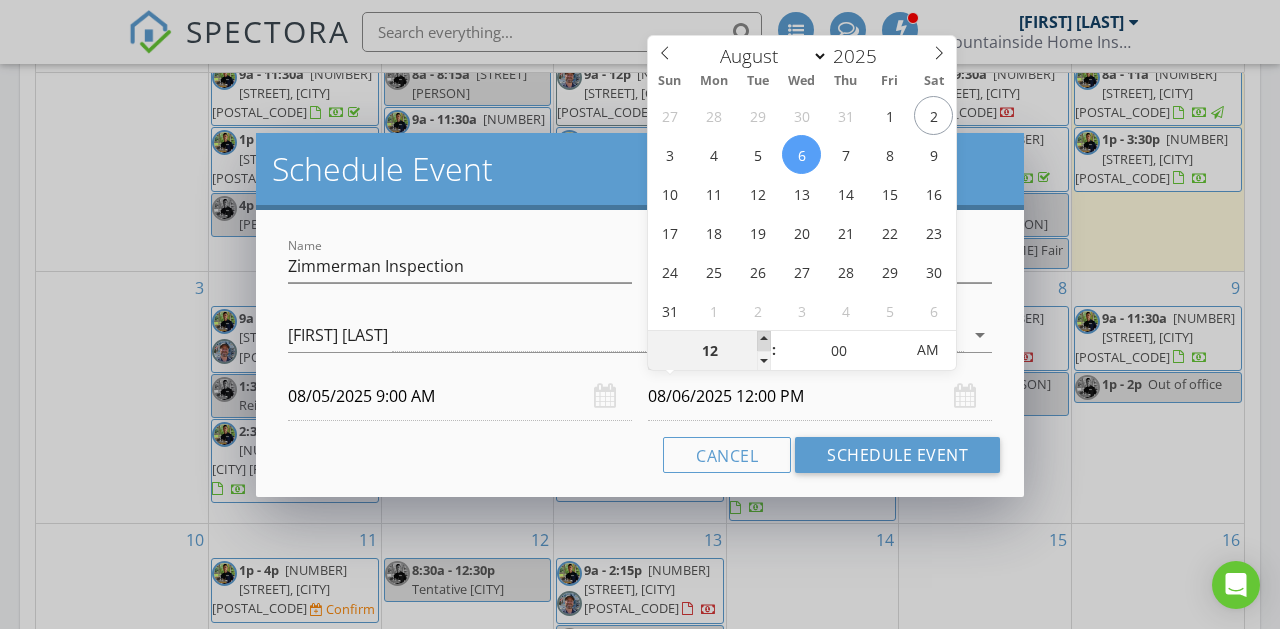 click at bounding box center (764, 341) 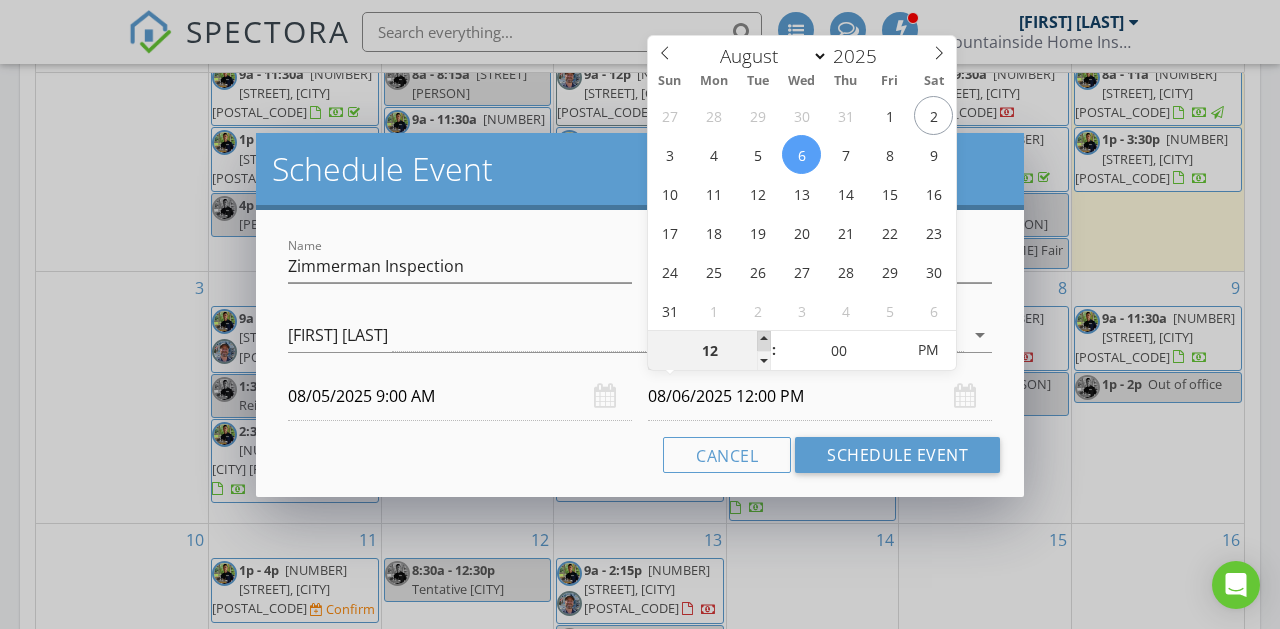 type on "01" 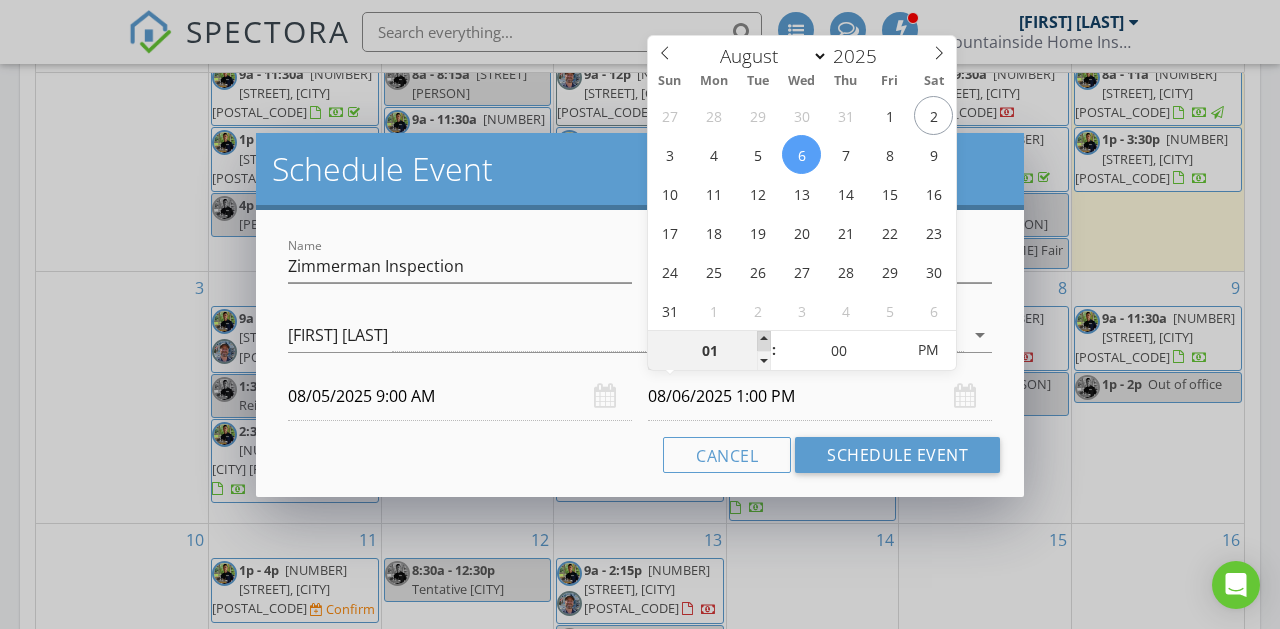 click at bounding box center [764, 341] 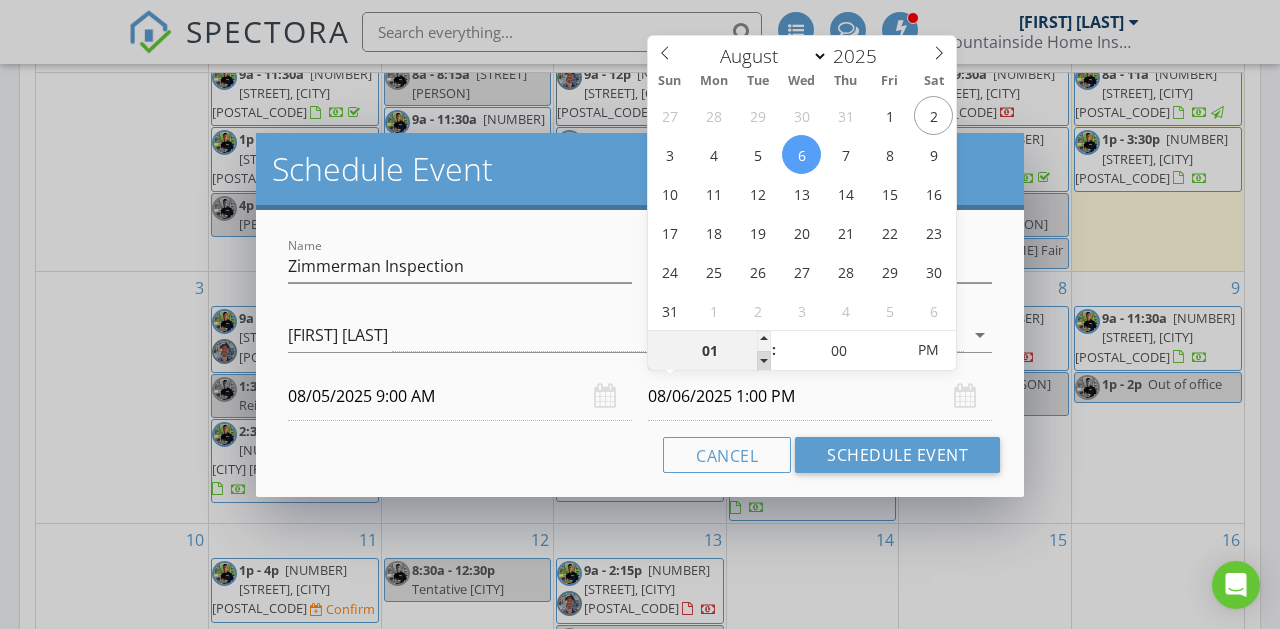 type on "12" 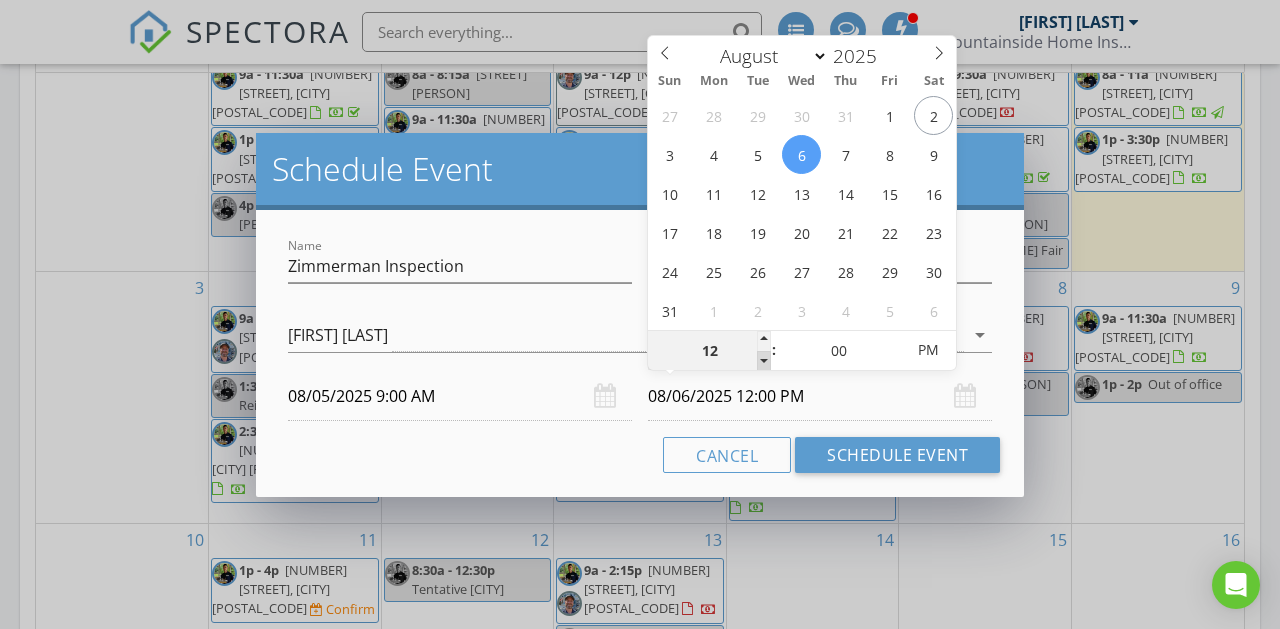 click at bounding box center (764, 361) 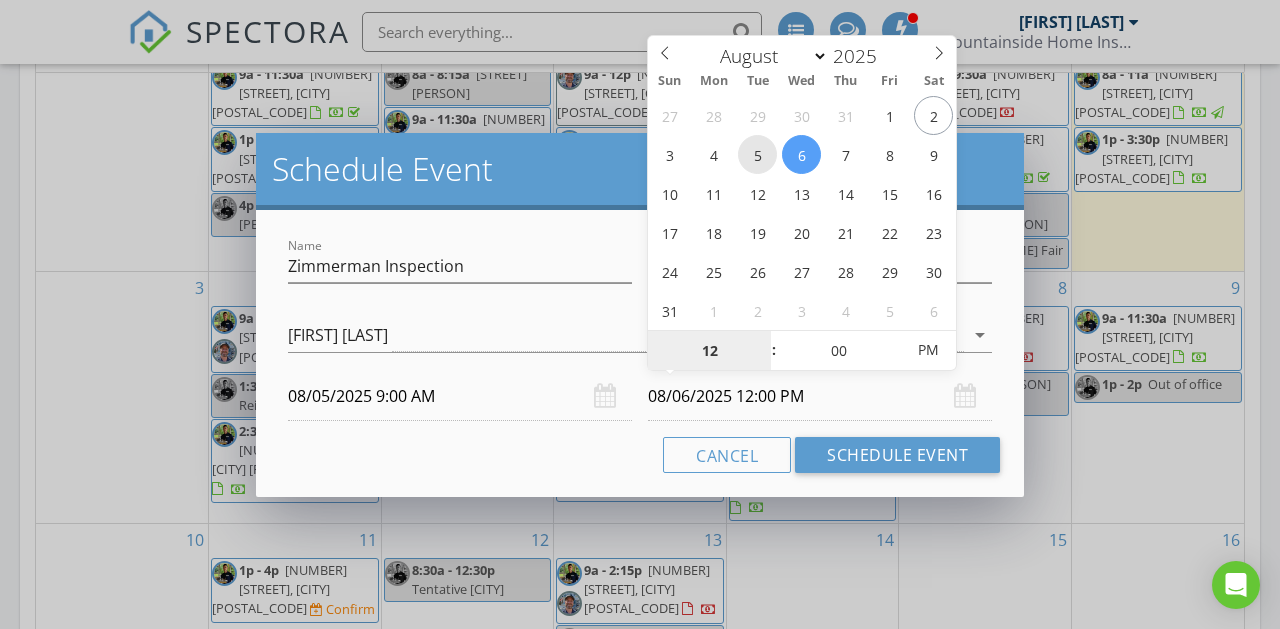 type on "08/05/2025 12:00 PM" 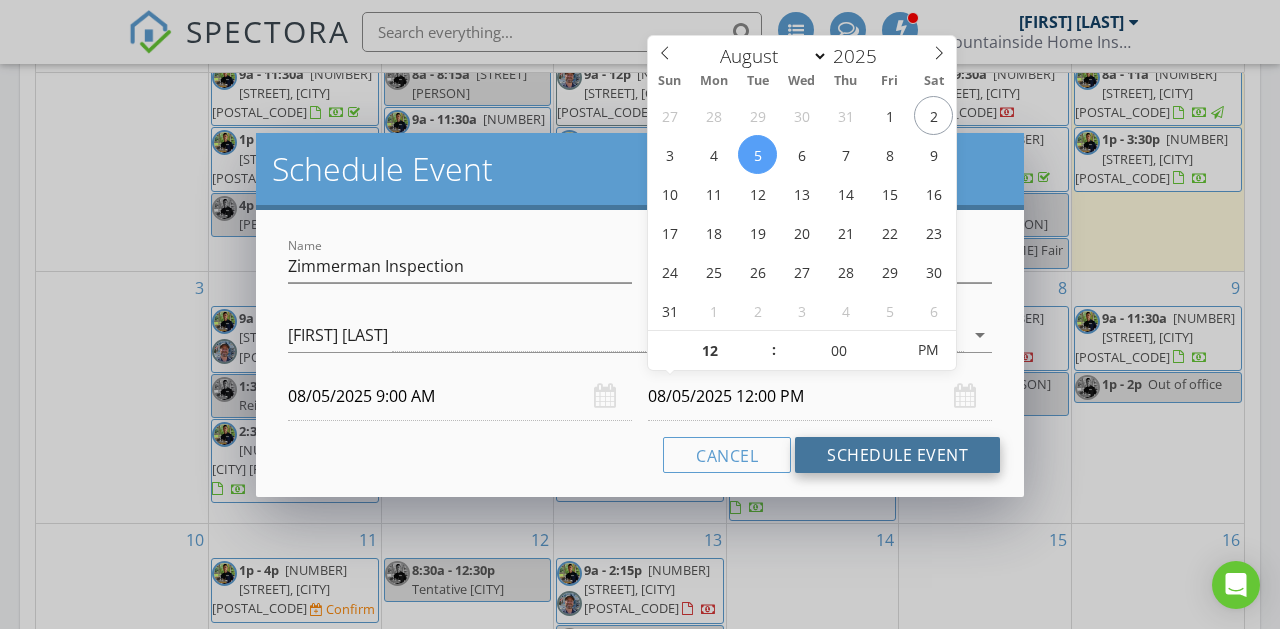 click on "Schedule Event" at bounding box center [897, 455] 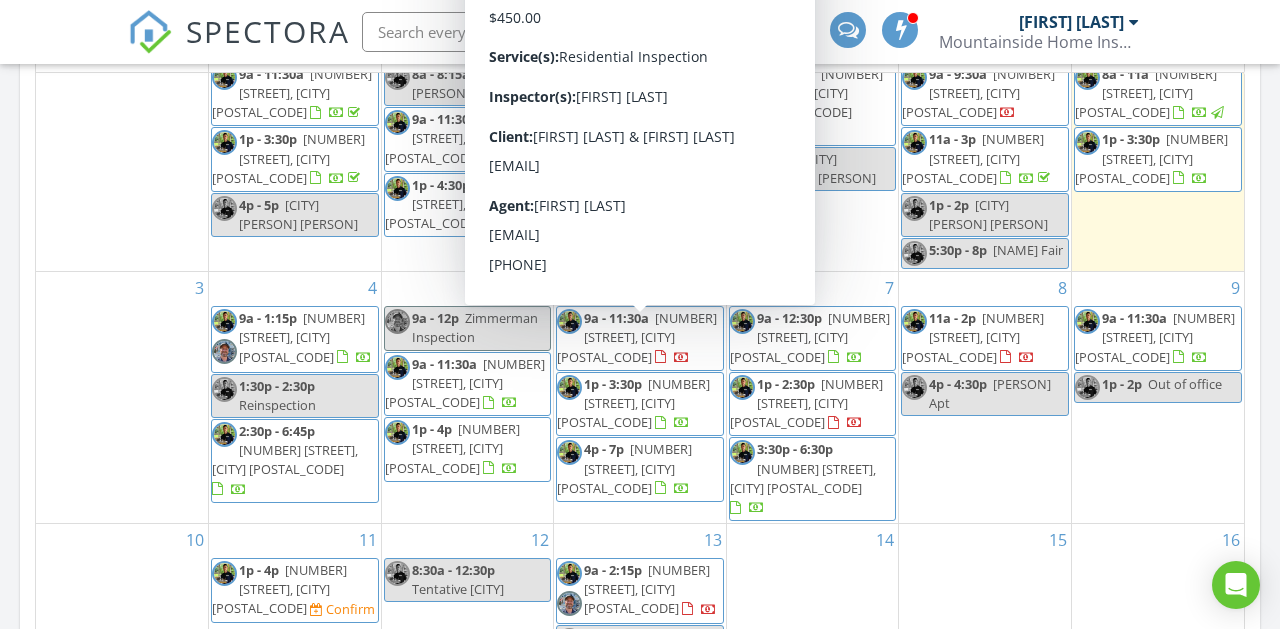 click on "1638 Harris Creek Rd, Charlottesville 22902" at bounding box center [637, 337] 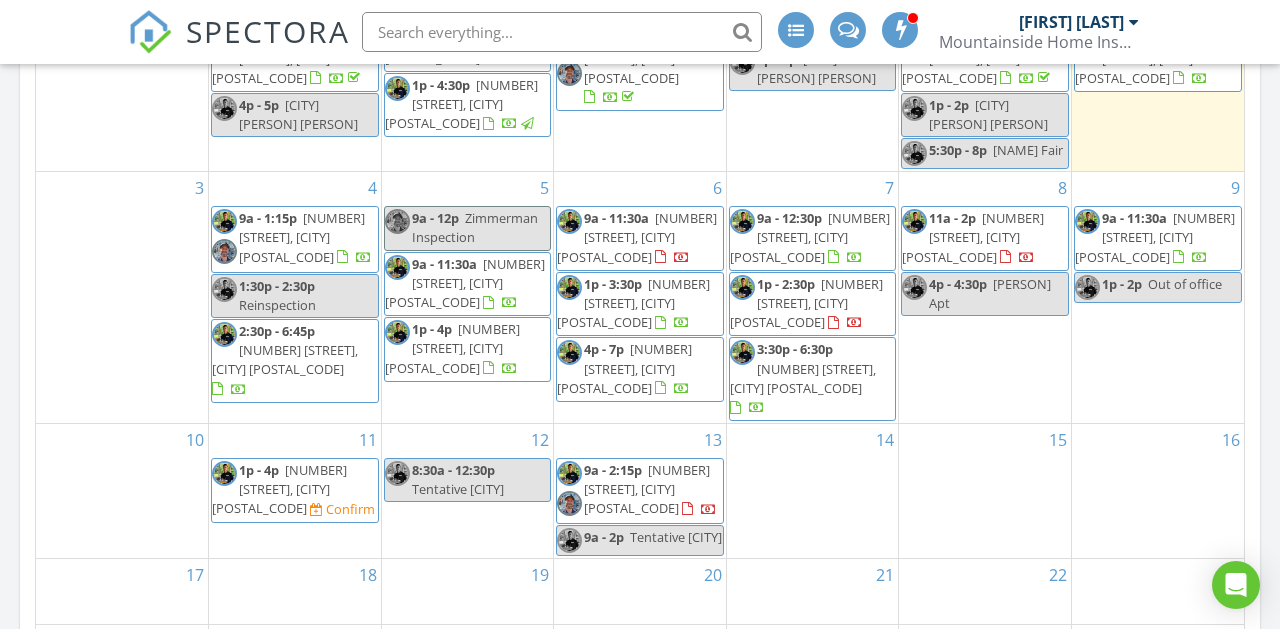 scroll, scrollTop: 1025, scrollLeft: 0, axis: vertical 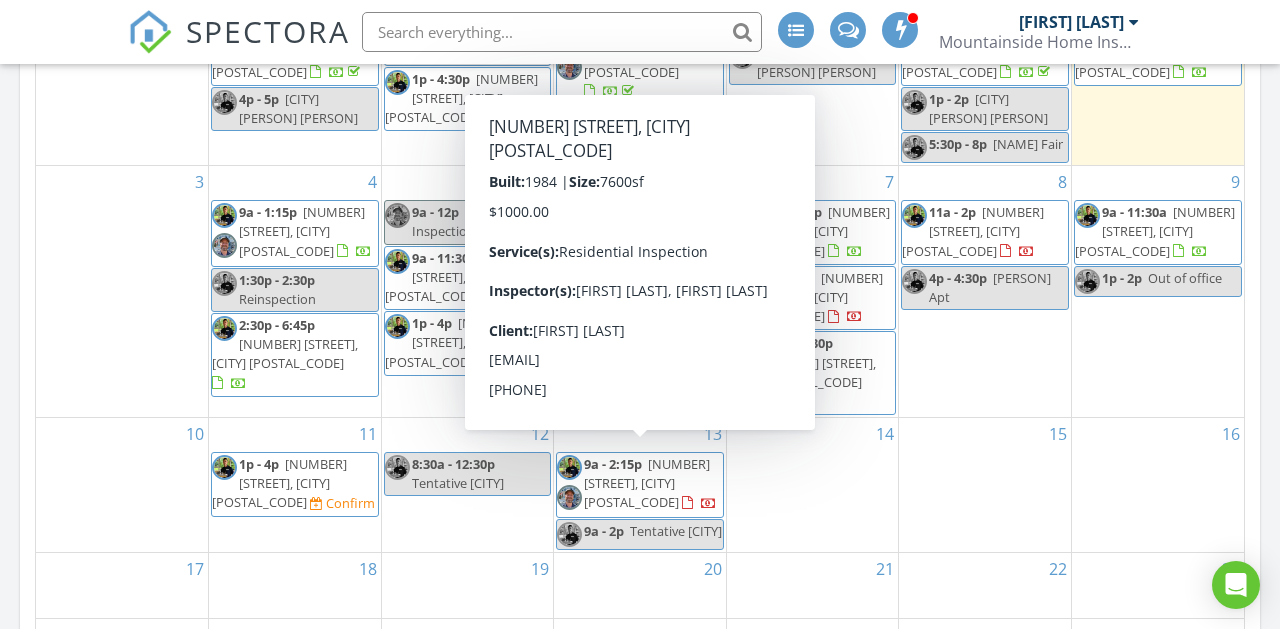 click on "247 Llama Ln, Lowesville 22967" at bounding box center (647, 483) 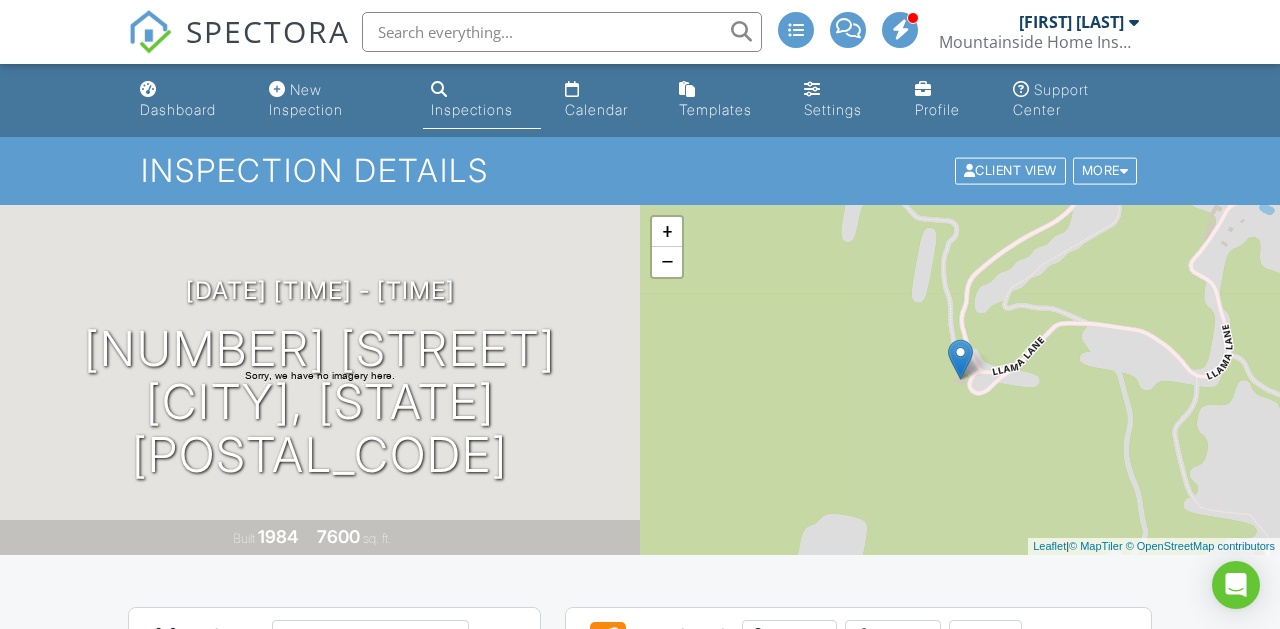 scroll, scrollTop: 0, scrollLeft: 0, axis: both 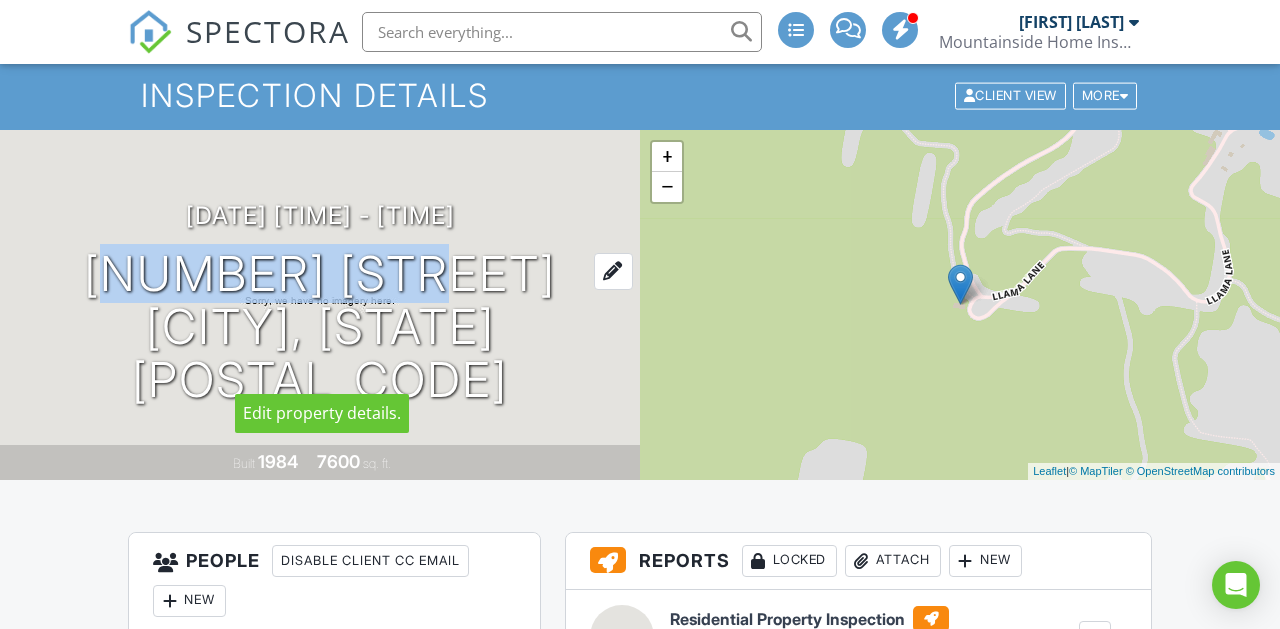 drag, startPoint x: 494, startPoint y: 304, endPoint x: 160, endPoint y: 283, distance: 334.65952 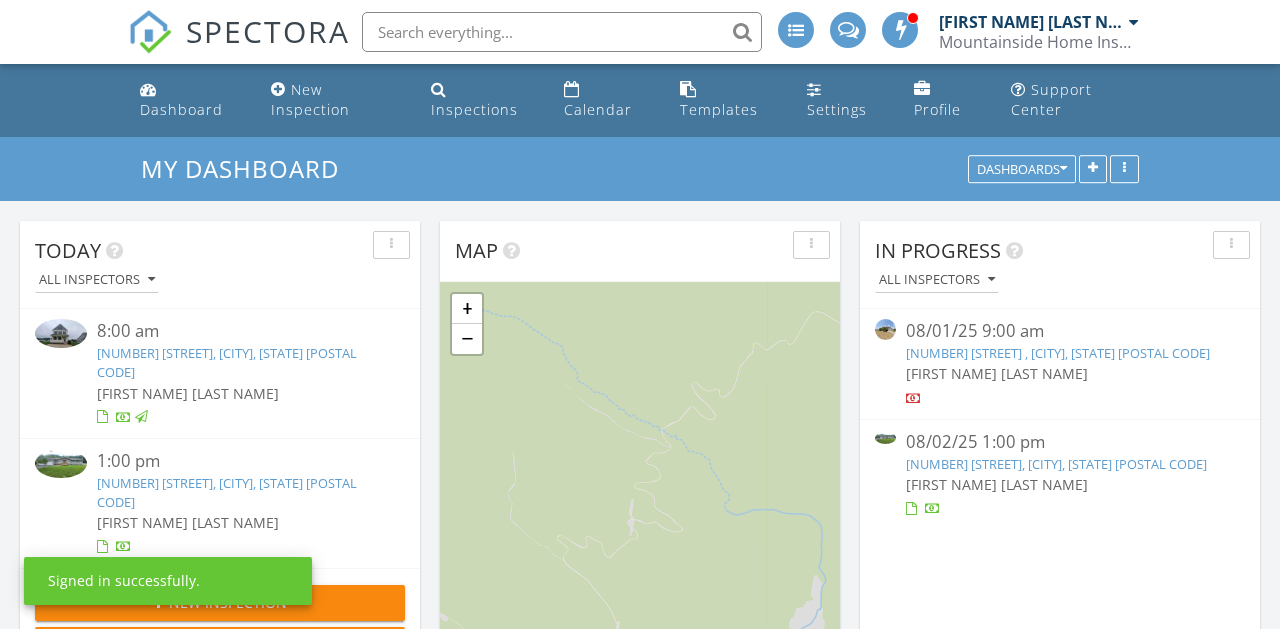 scroll, scrollTop: 1025, scrollLeft: 0, axis: vertical 